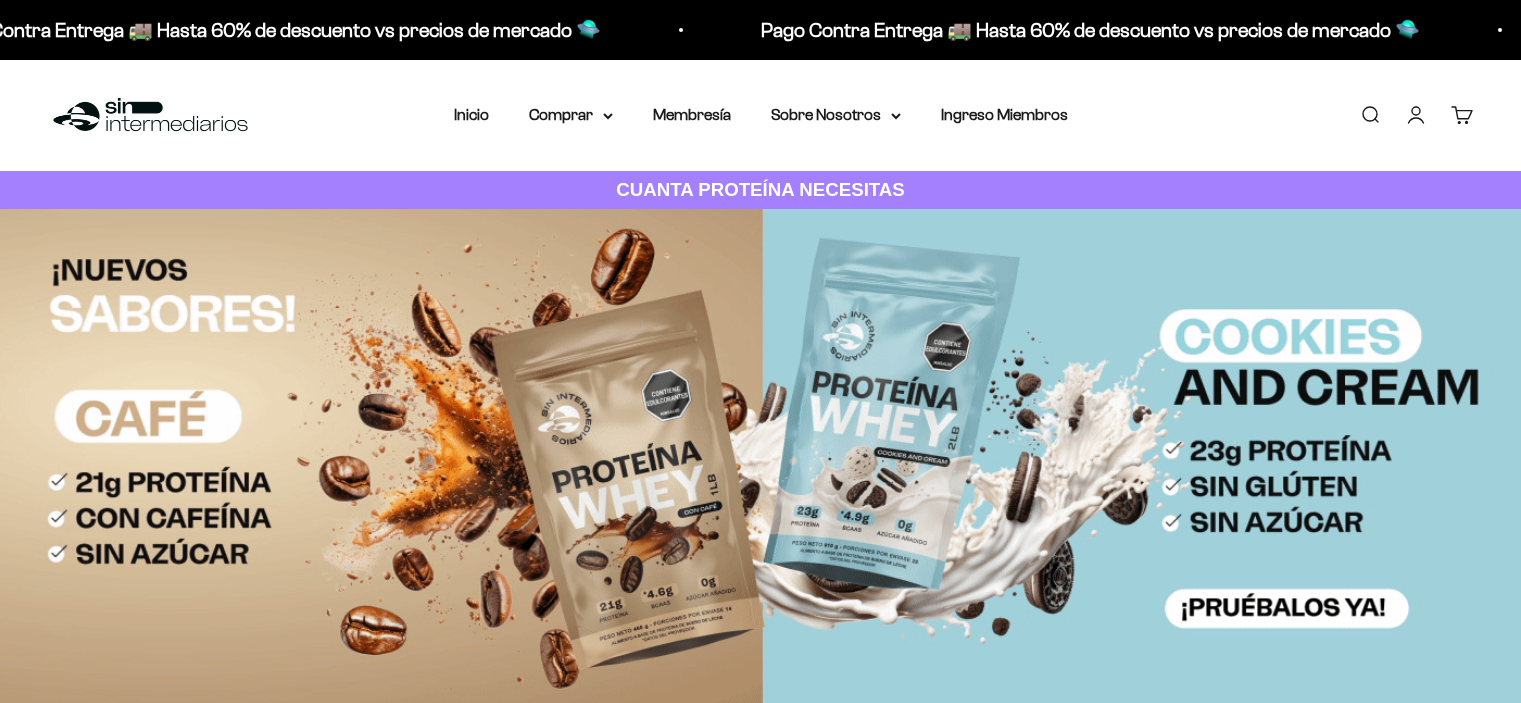 scroll, scrollTop: 0, scrollLeft: 0, axis: both 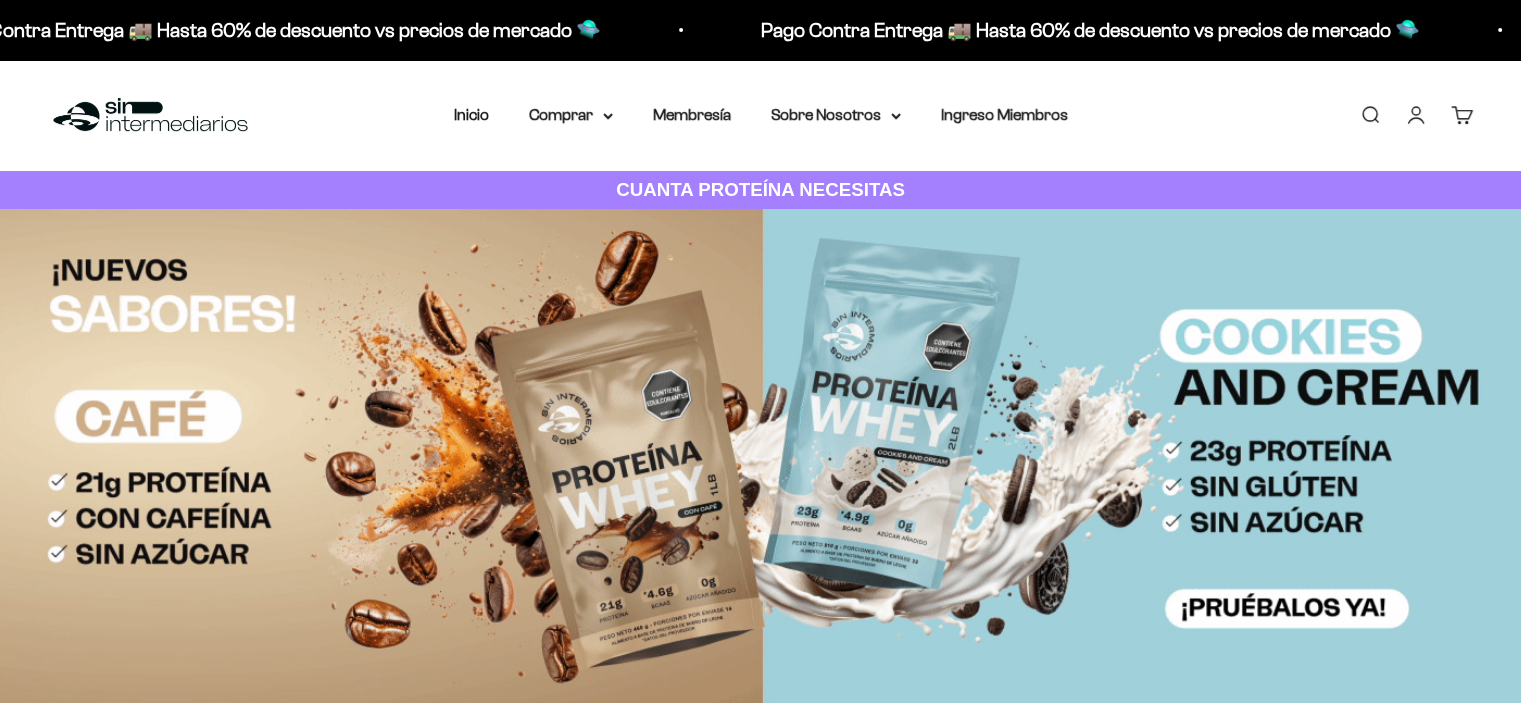 click on "Cuenta" at bounding box center (1416, 115) 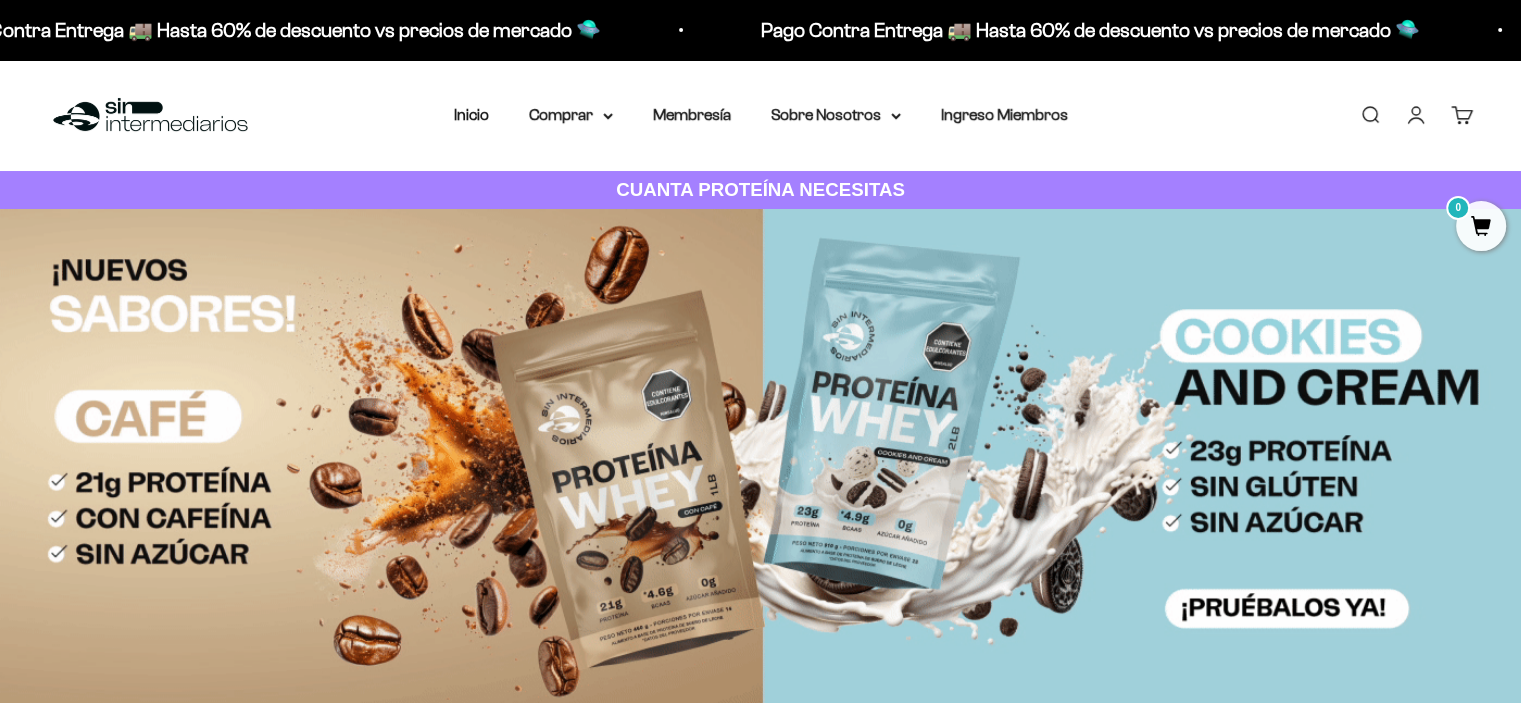 click on "Cuenta" at bounding box center [1416, 115] 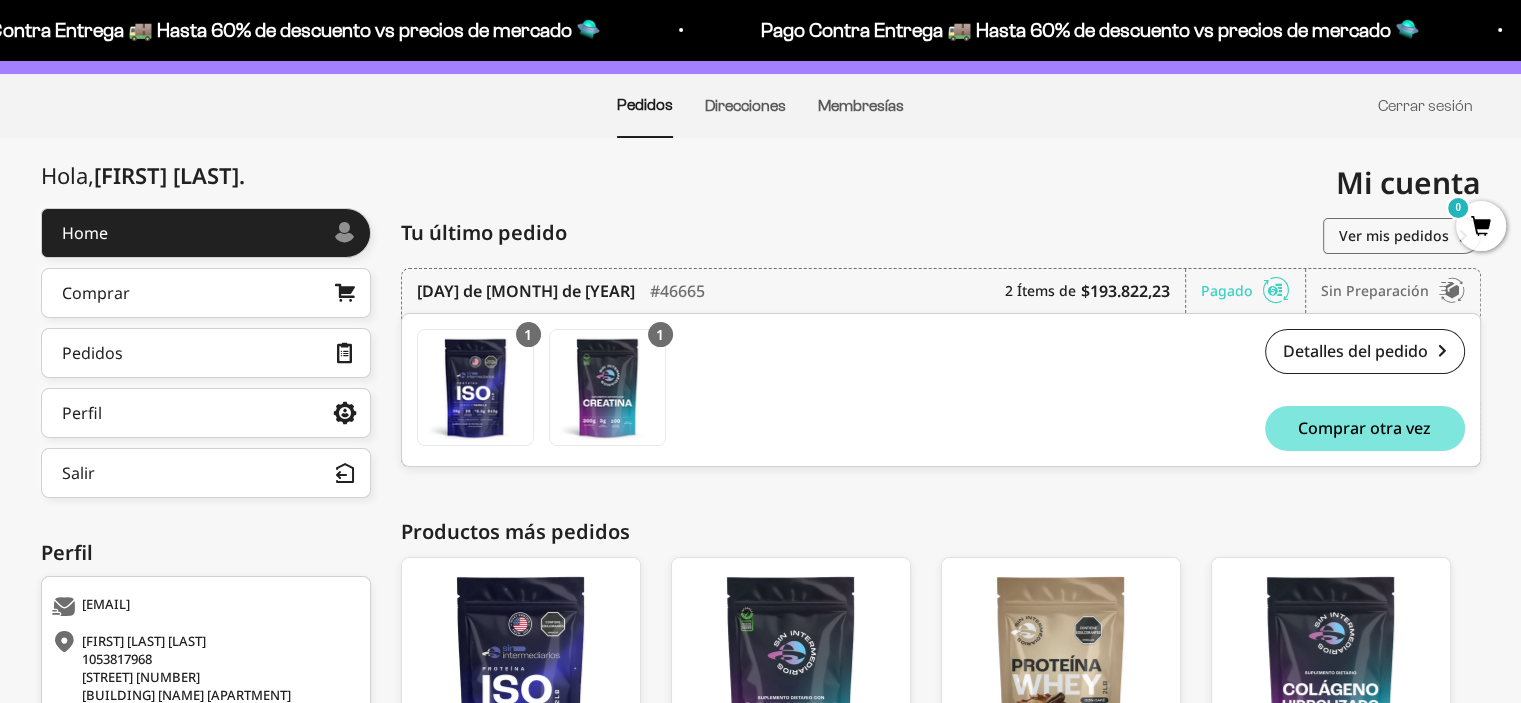 scroll, scrollTop: 136, scrollLeft: 0, axis: vertical 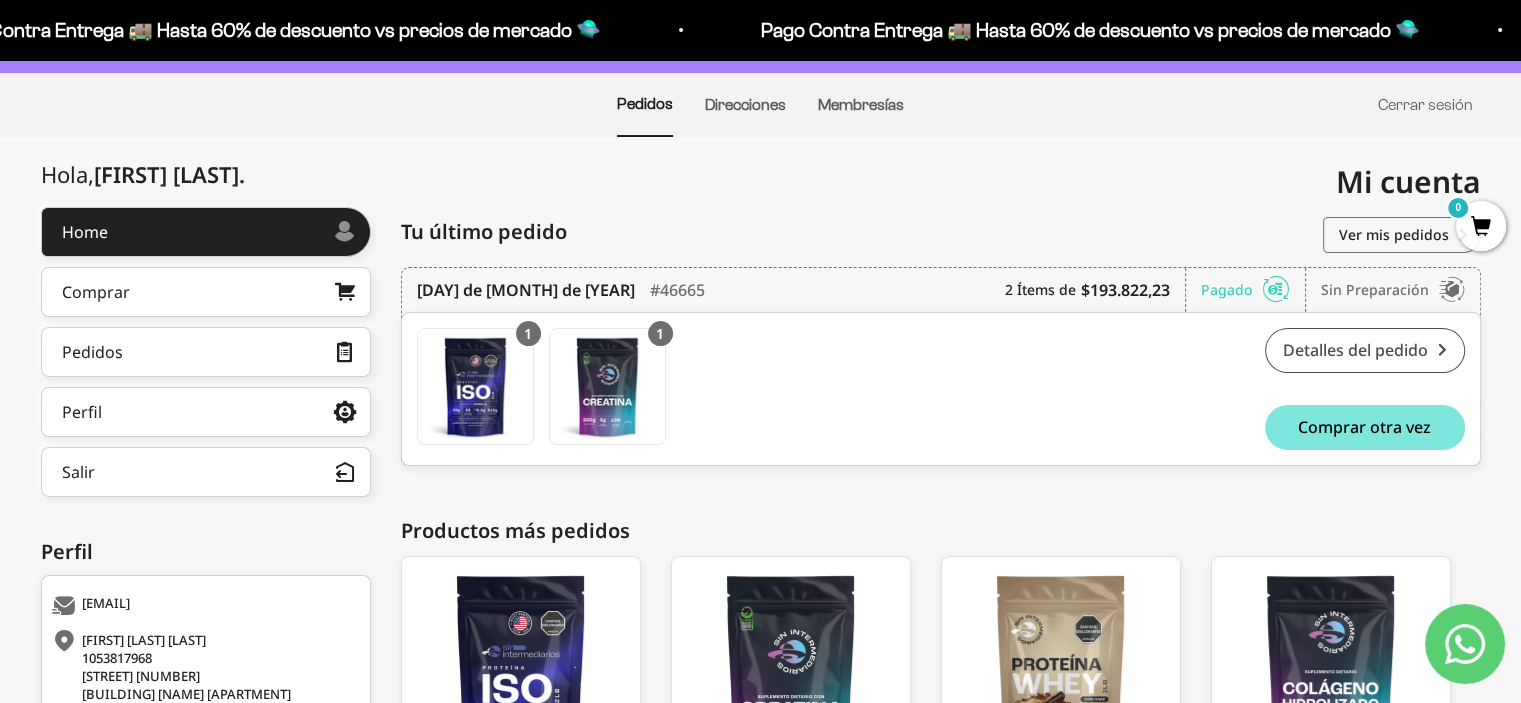 click on "Detalles del pedido" at bounding box center [1365, 350] 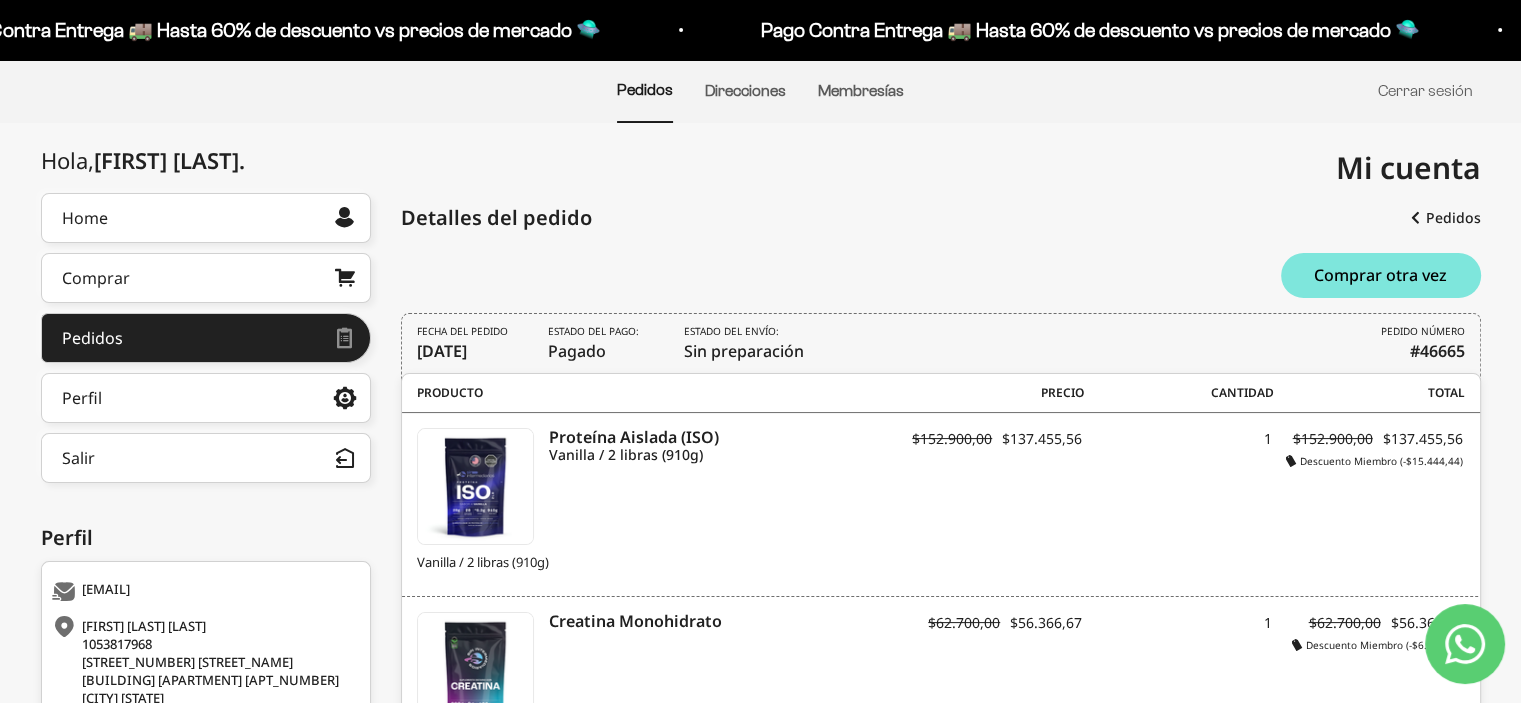 scroll, scrollTop: 151, scrollLeft: 0, axis: vertical 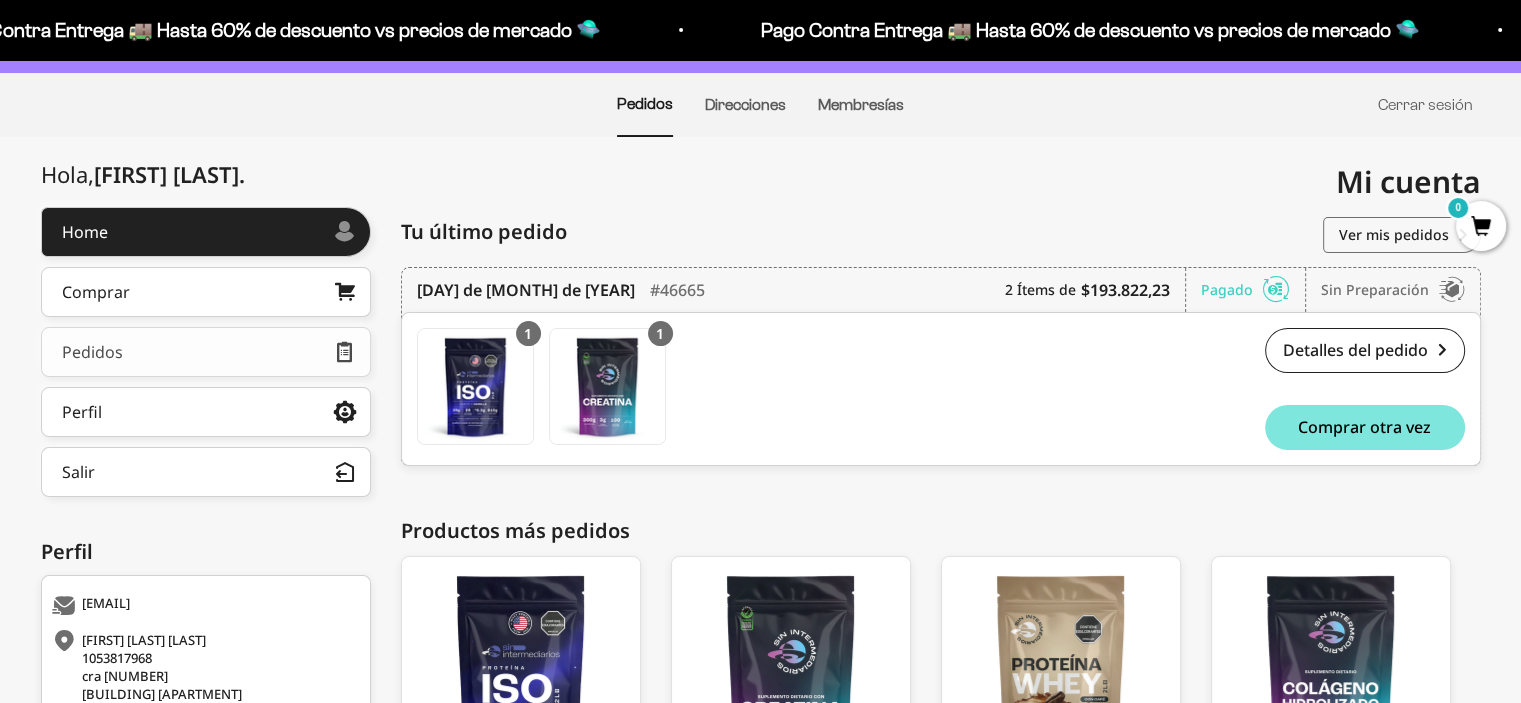 click on "Pedidos" at bounding box center (206, 352) 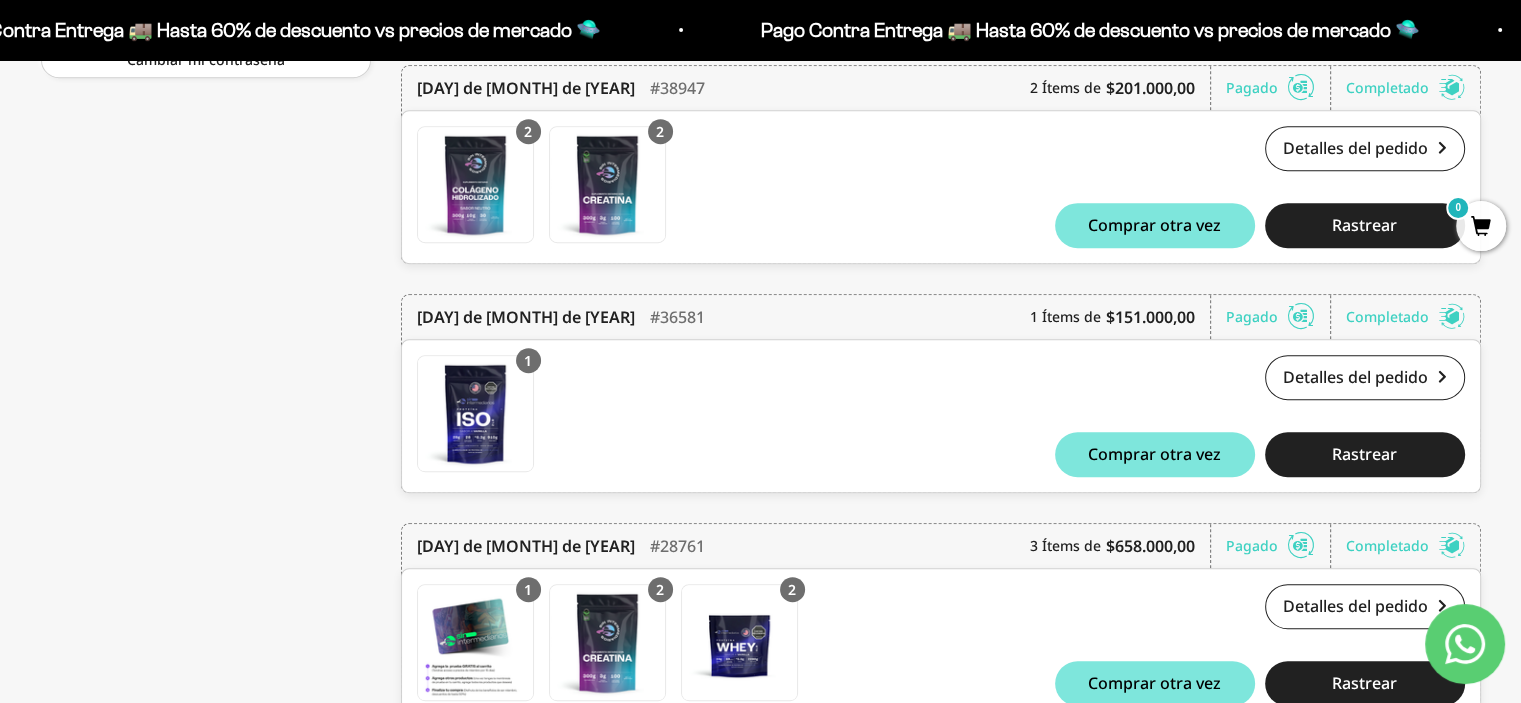 scroll, scrollTop: 944, scrollLeft: 0, axis: vertical 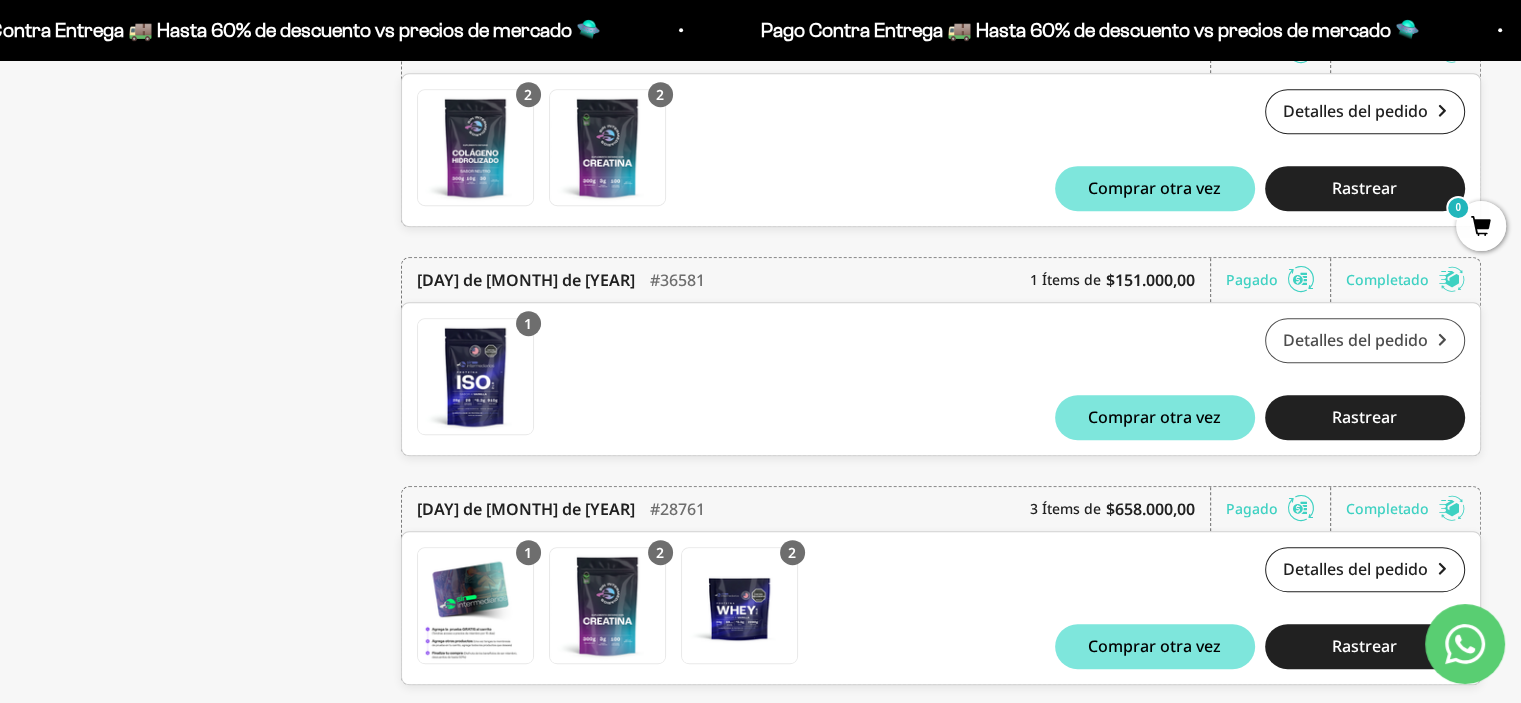 click on "Detalles del pedido" at bounding box center [1365, 340] 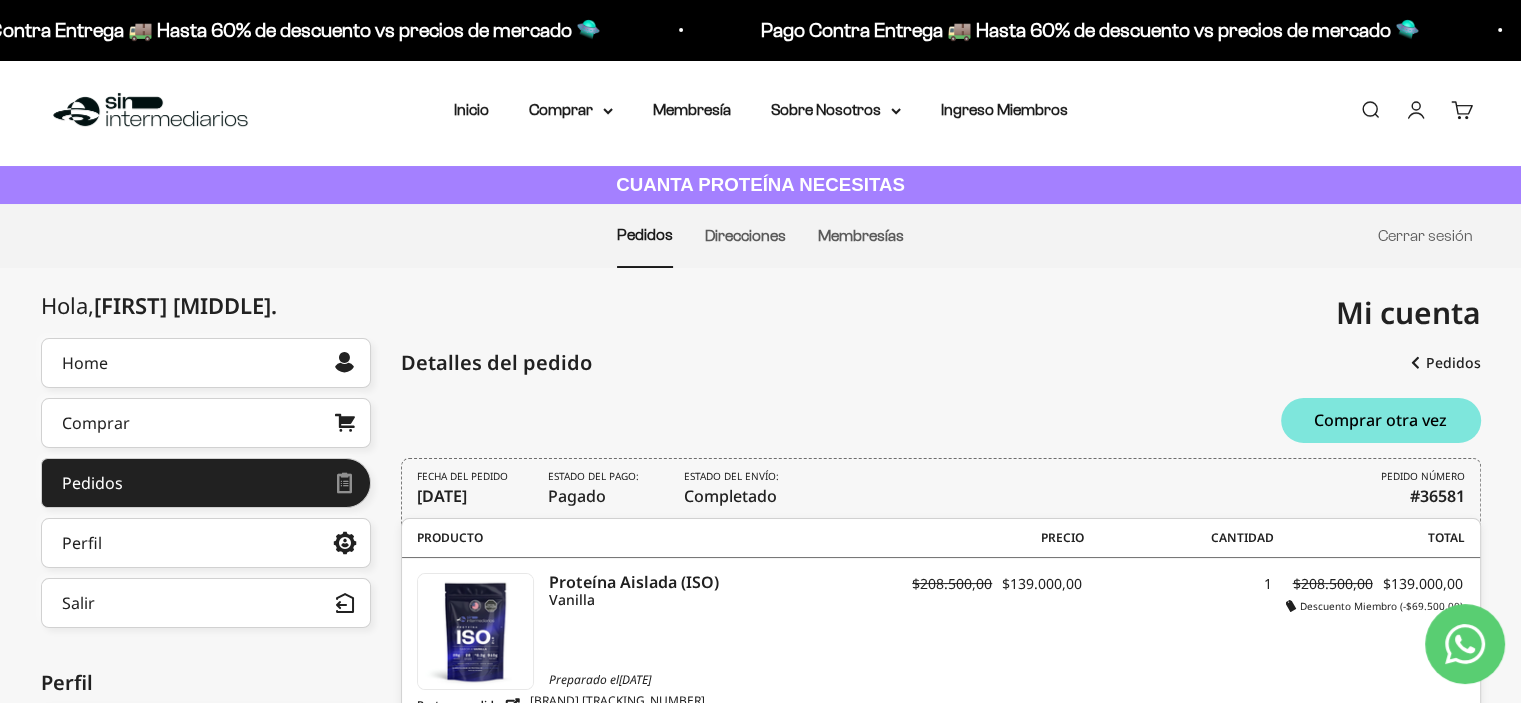 scroll, scrollTop: 0, scrollLeft: 0, axis: both 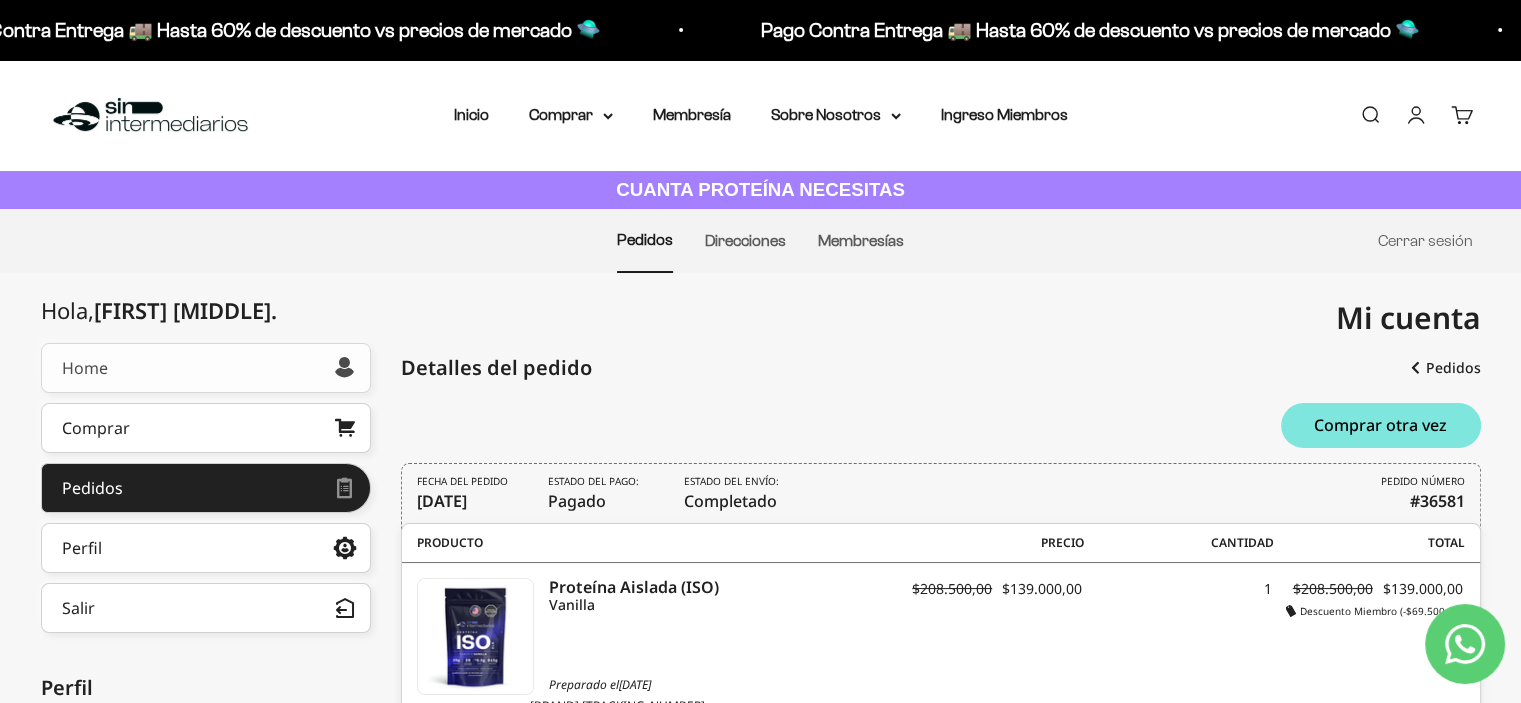 click on "Home" at bounding box center [206, 368] 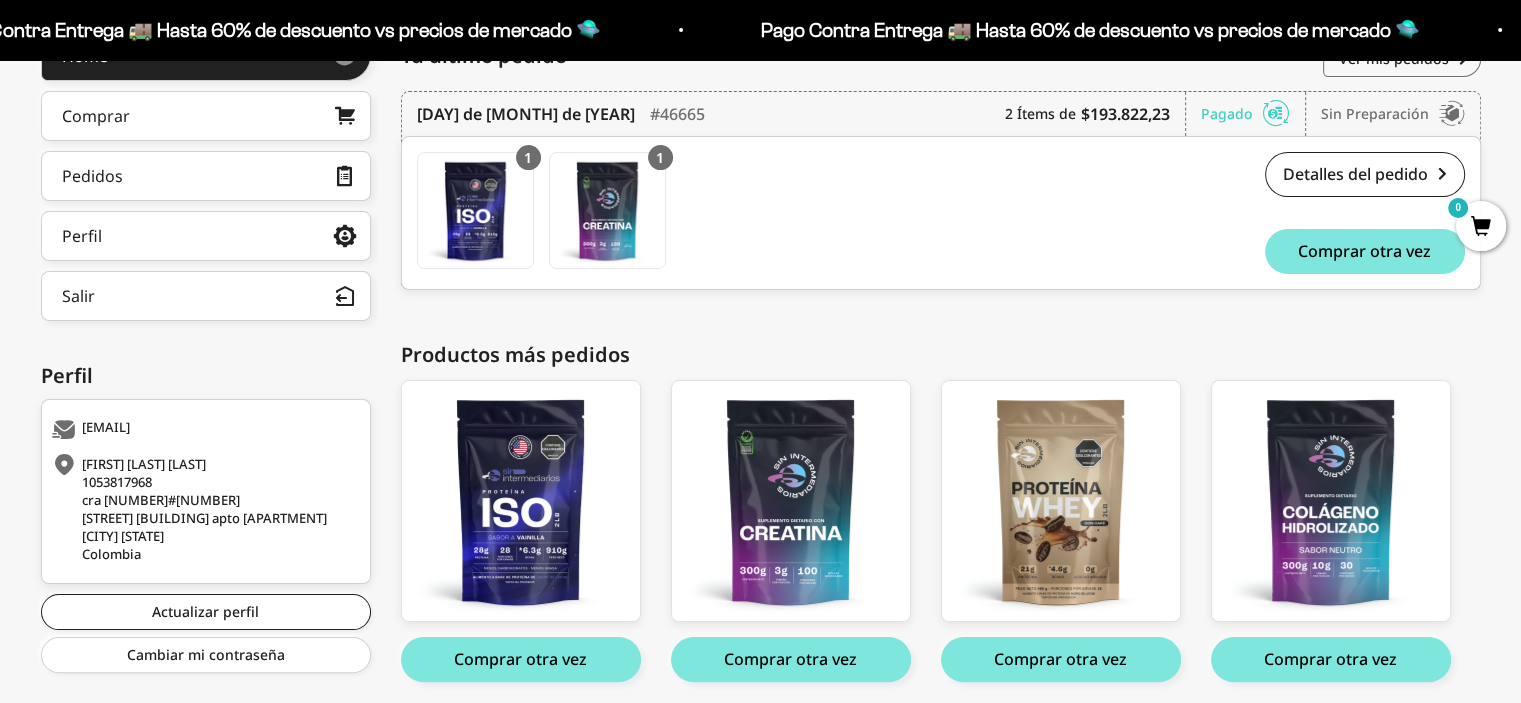 scroll, scrollTop: 304, scrollLeft: 0, axis: vertical 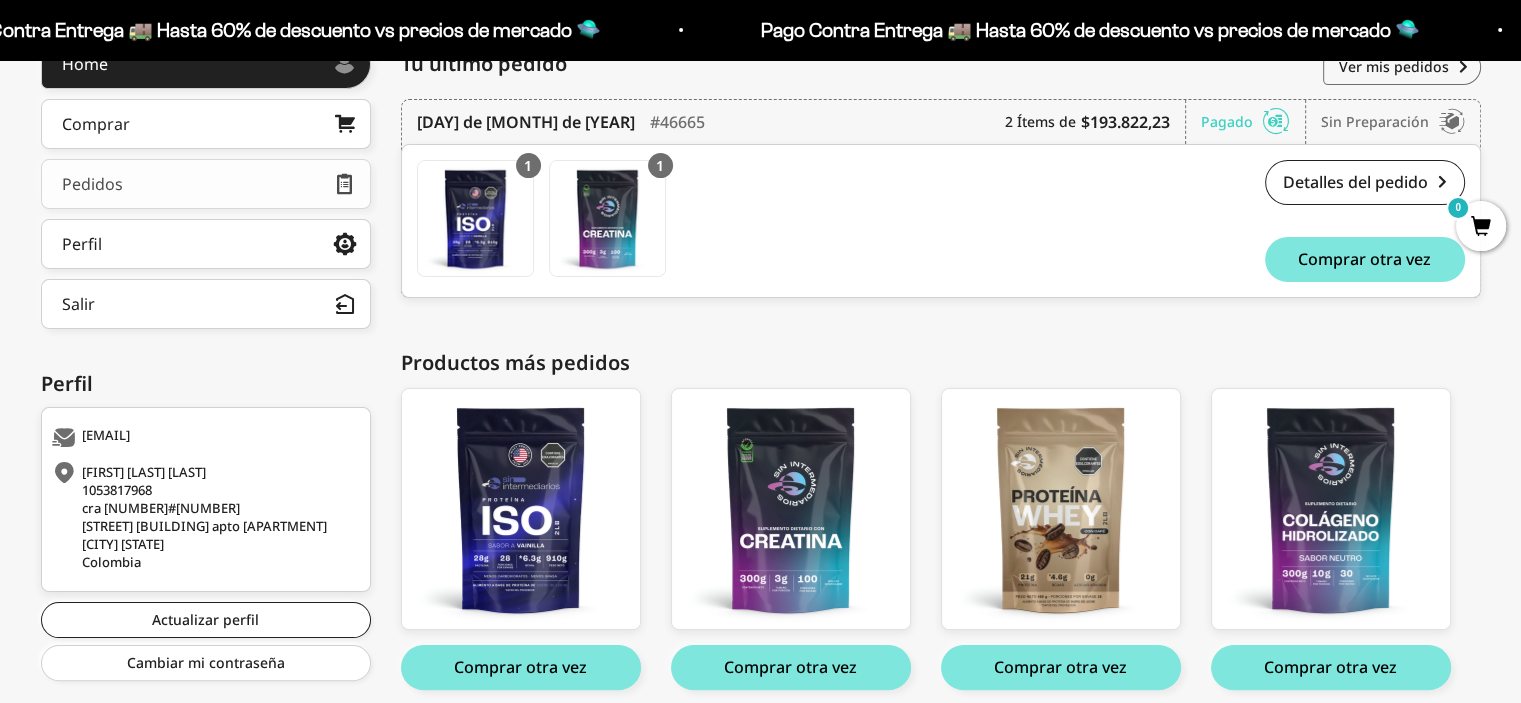 click on "Pedidos" at bounding box center [206, 184] 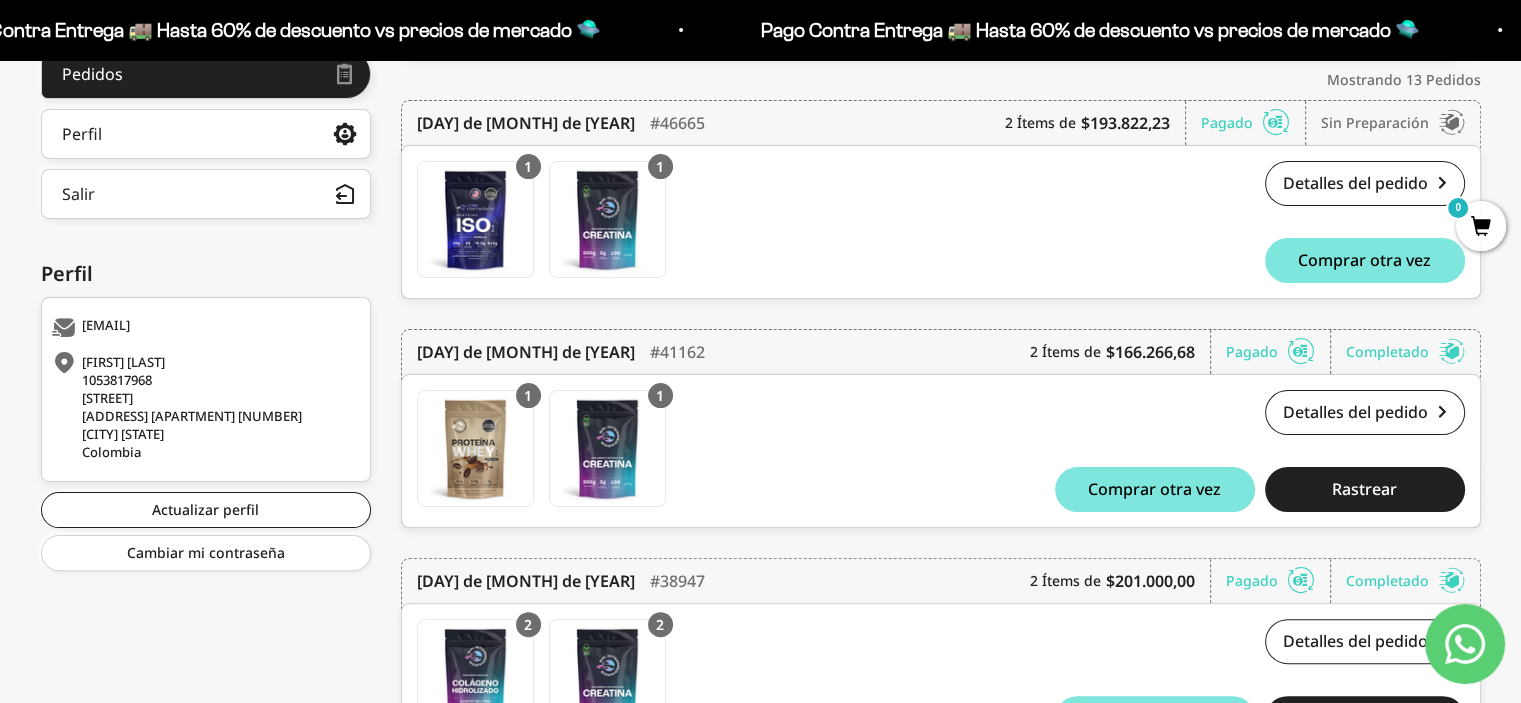 scroll, scrollTop: 387, scrollLeft: 0, axis: vertical 